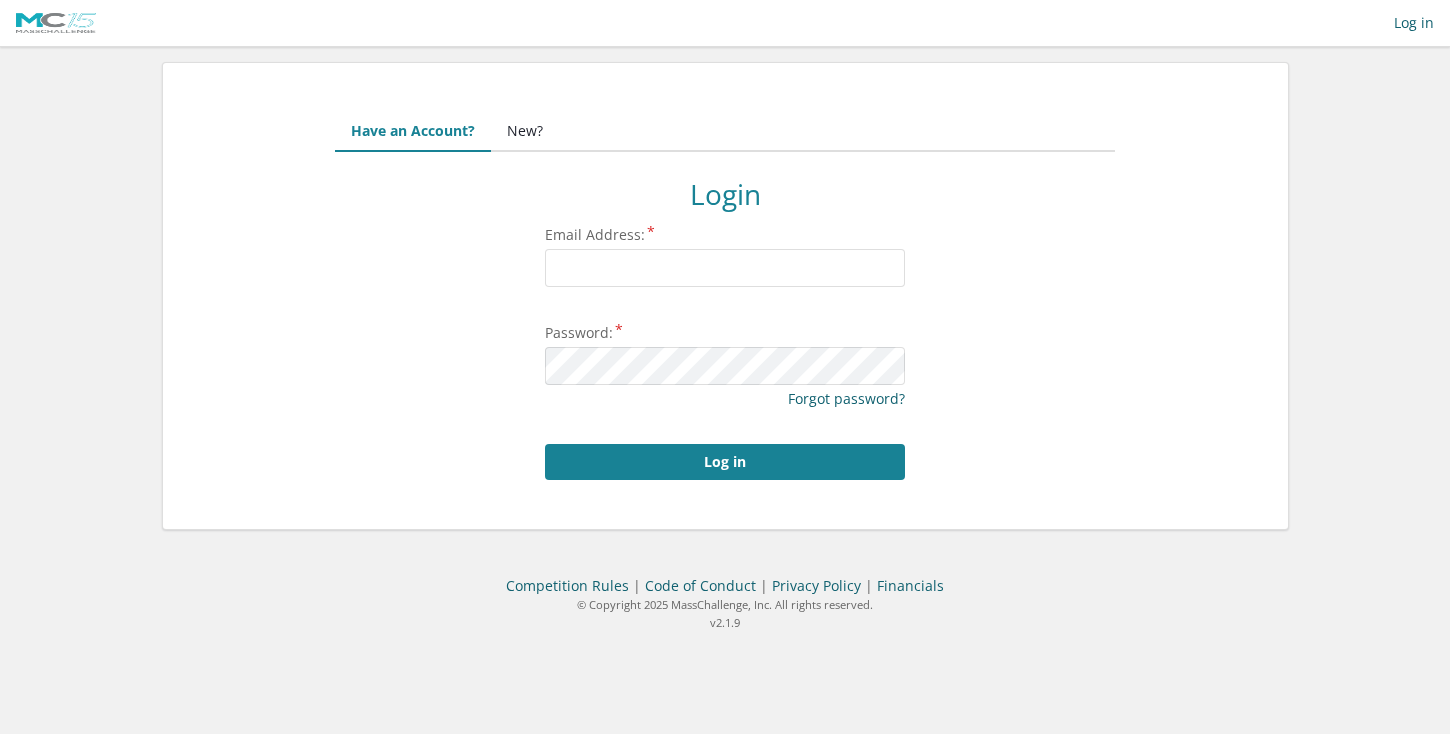 scroll, scrollTop: 0, scrollLeft: 0, axis: both 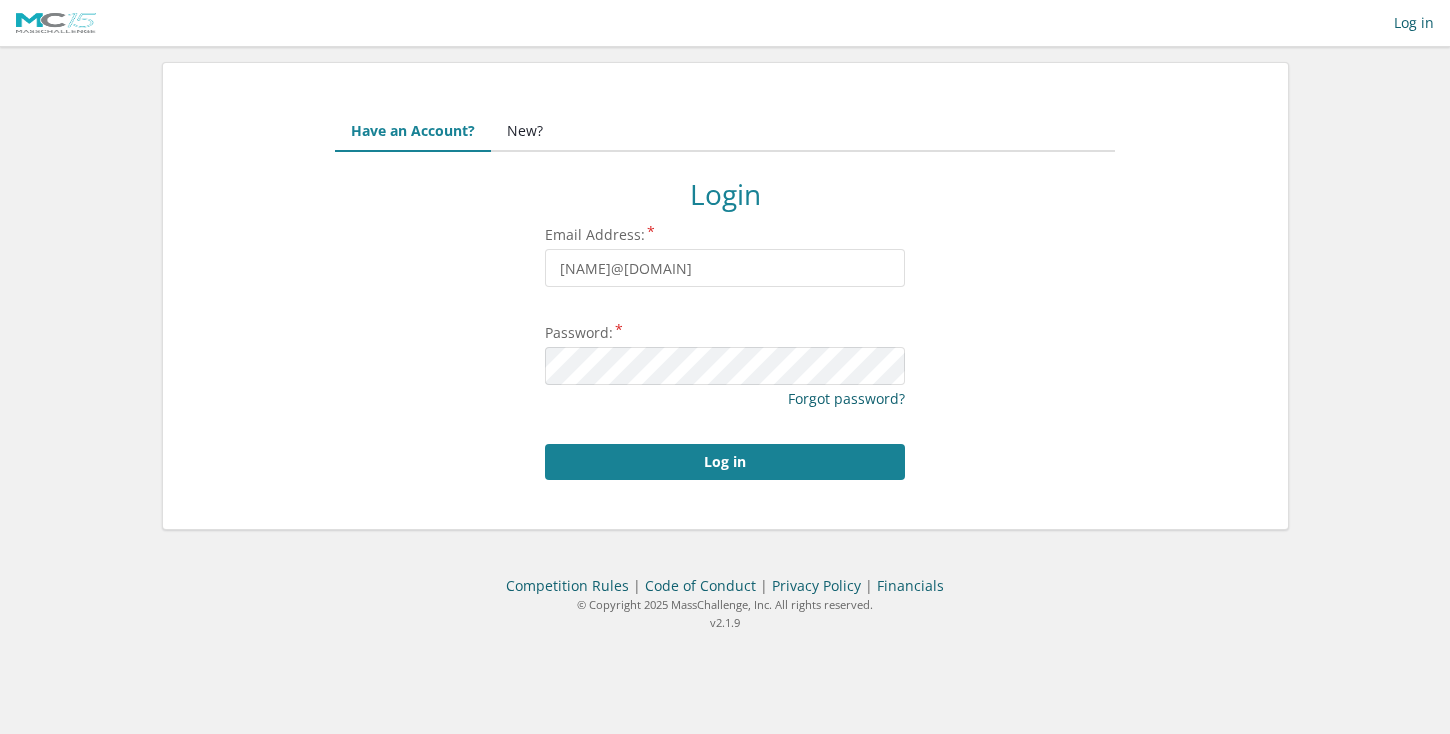 type on "[NAME]@[DOMAIN]" 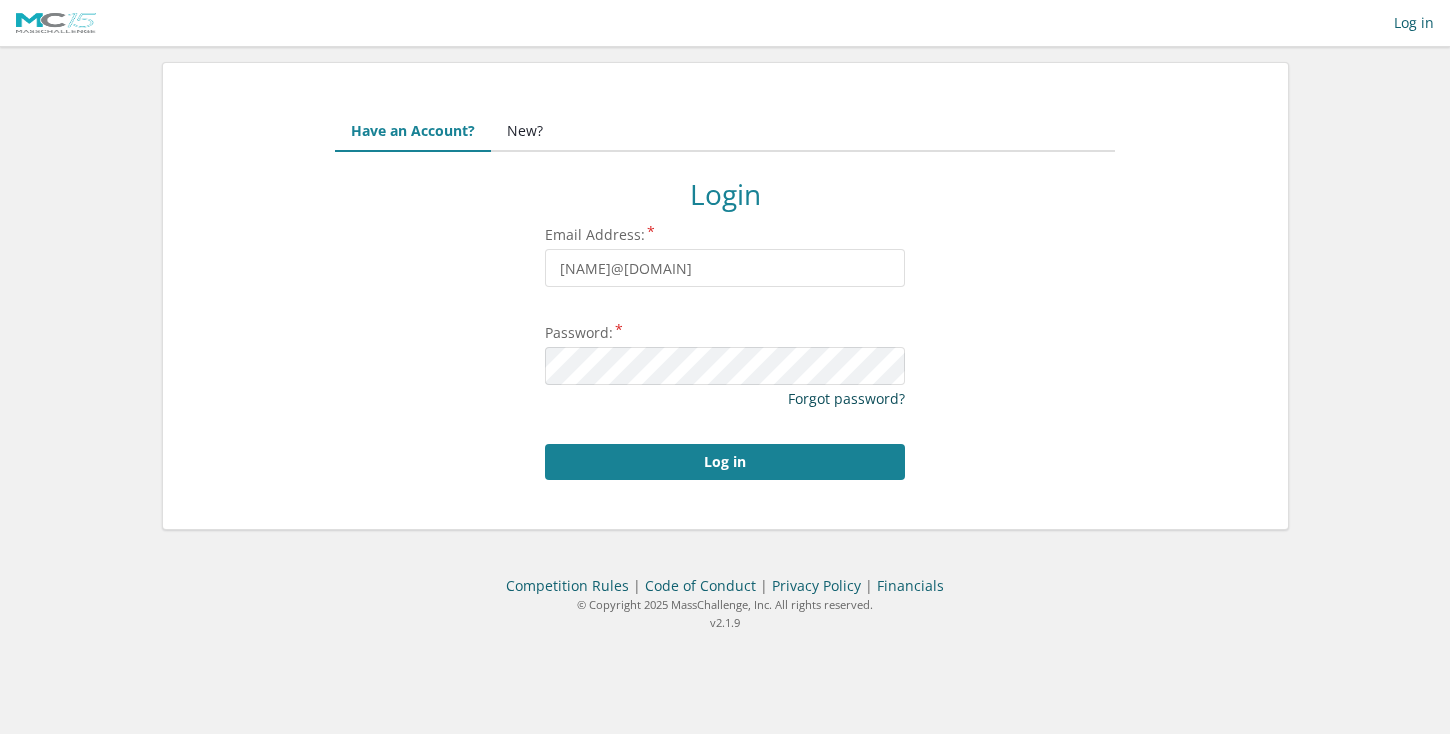 click on "Forgot password?" at bounding box center (846, 398) 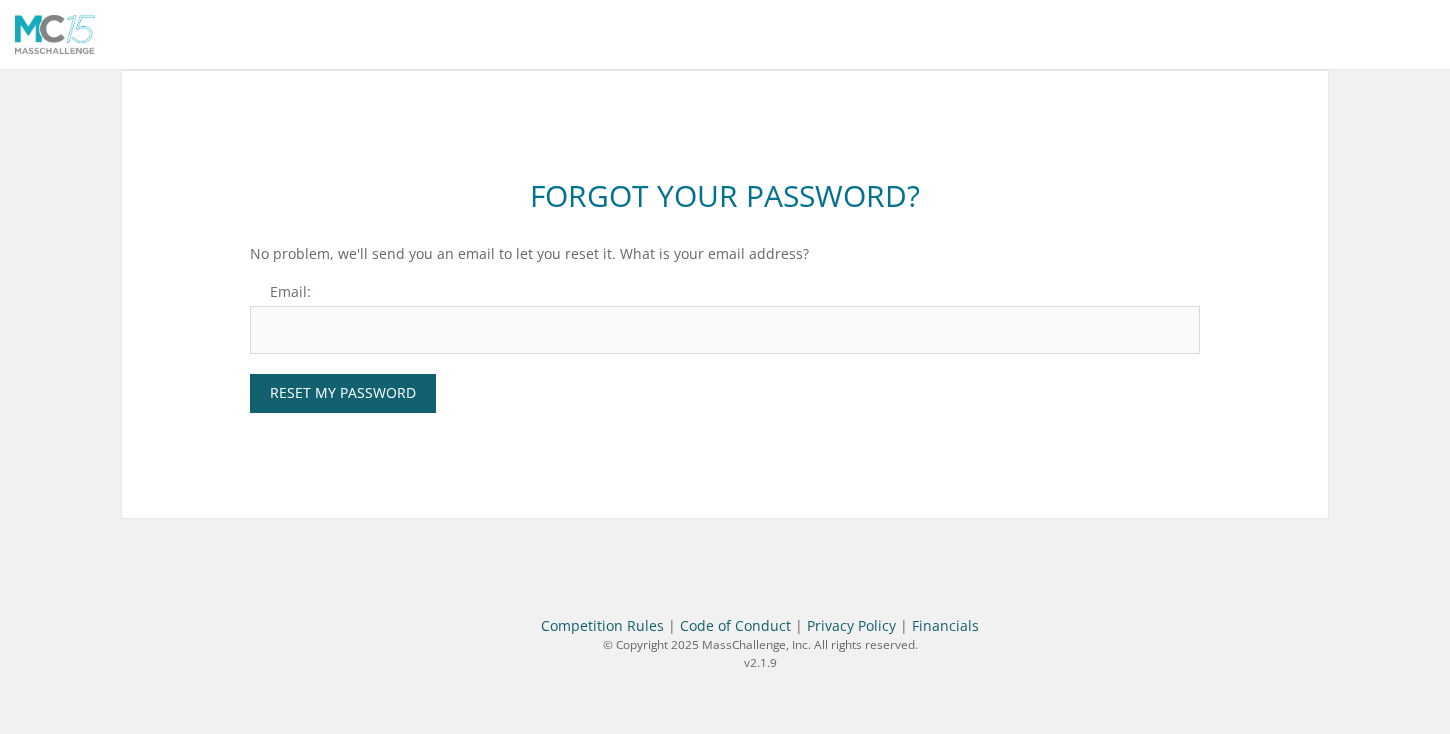 scroll, scrollTop: 0, scrollLeft: 0, axis: both 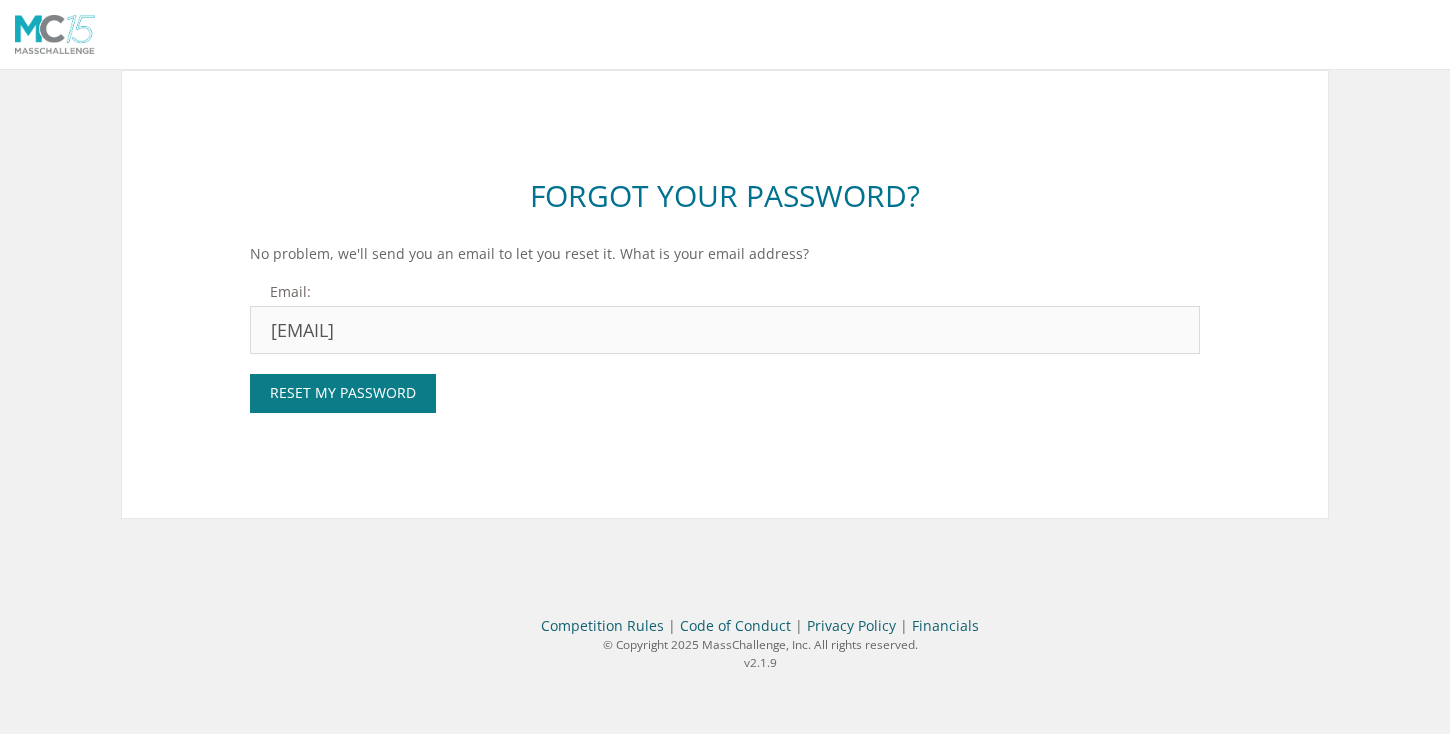 type on "ashutosh@schillingsair.com" 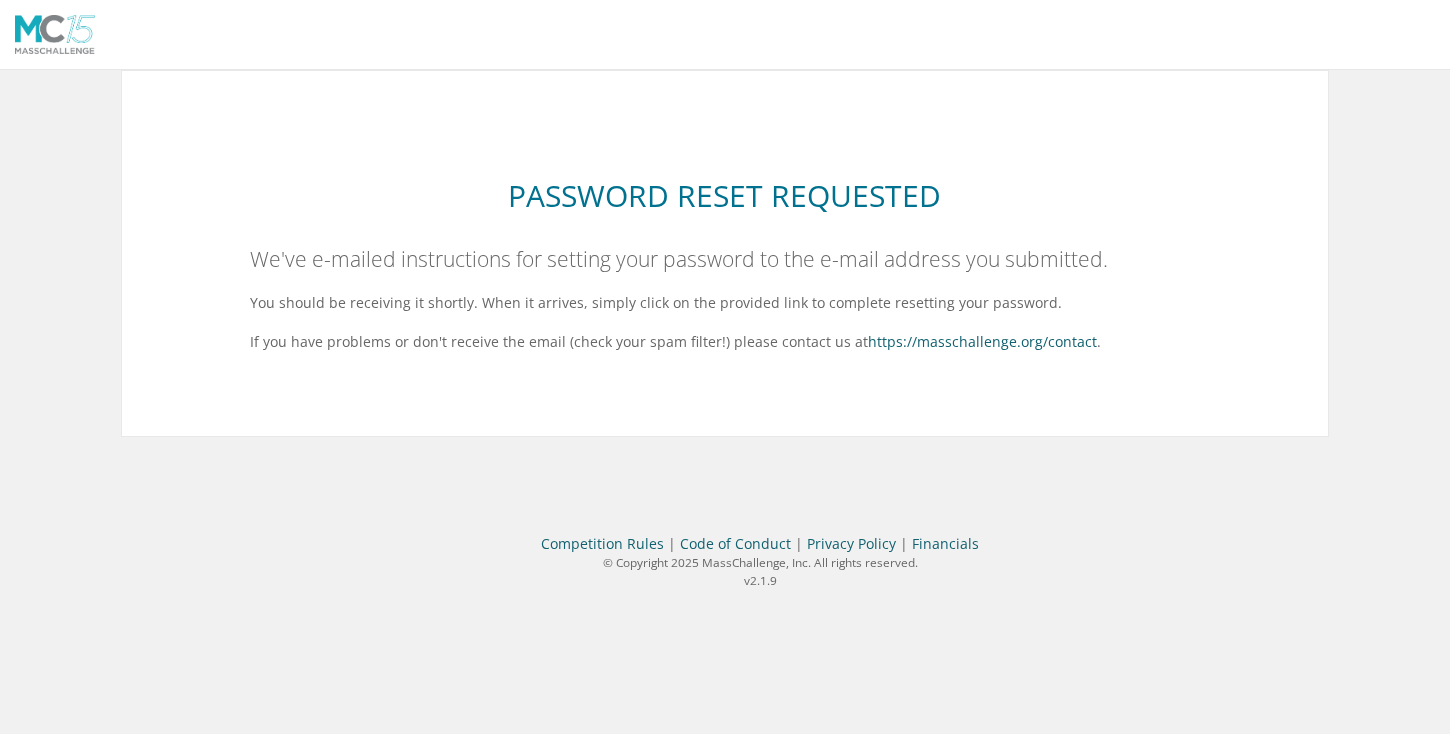 scroll, scrollTop: 0, scrollLeft: 0, axis: both 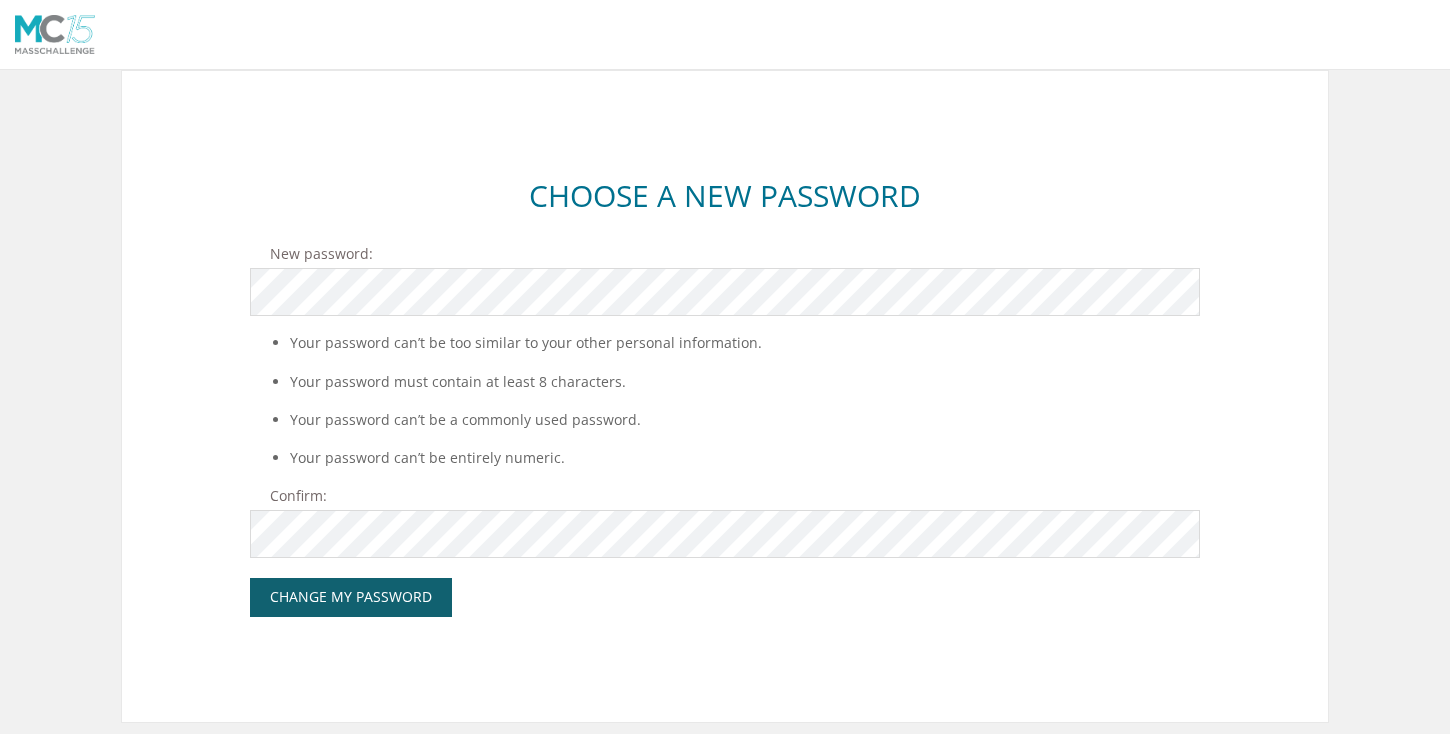 click on "Your password can’t be a commonly used password." at bounding box center [745, 420] 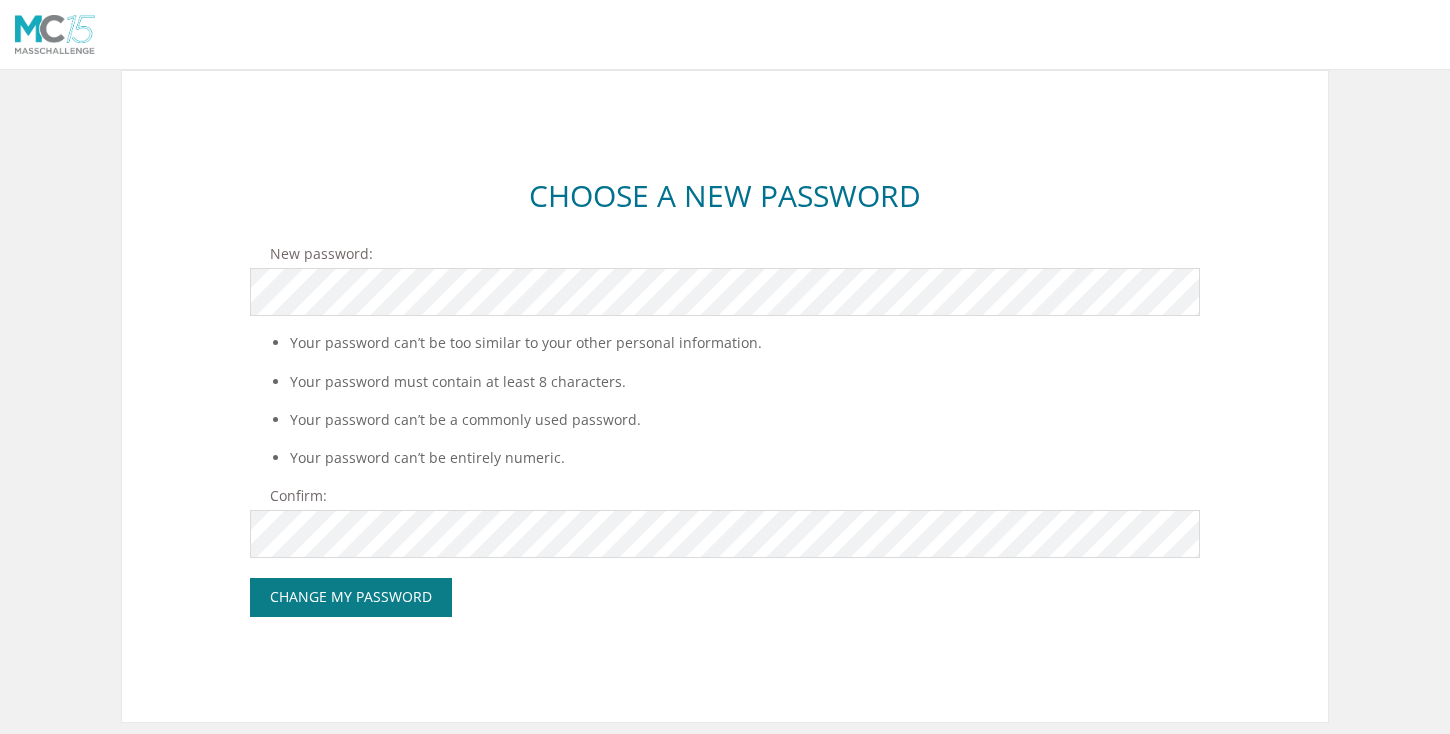 click on "Change My Password" at bounding box center (351, 597) 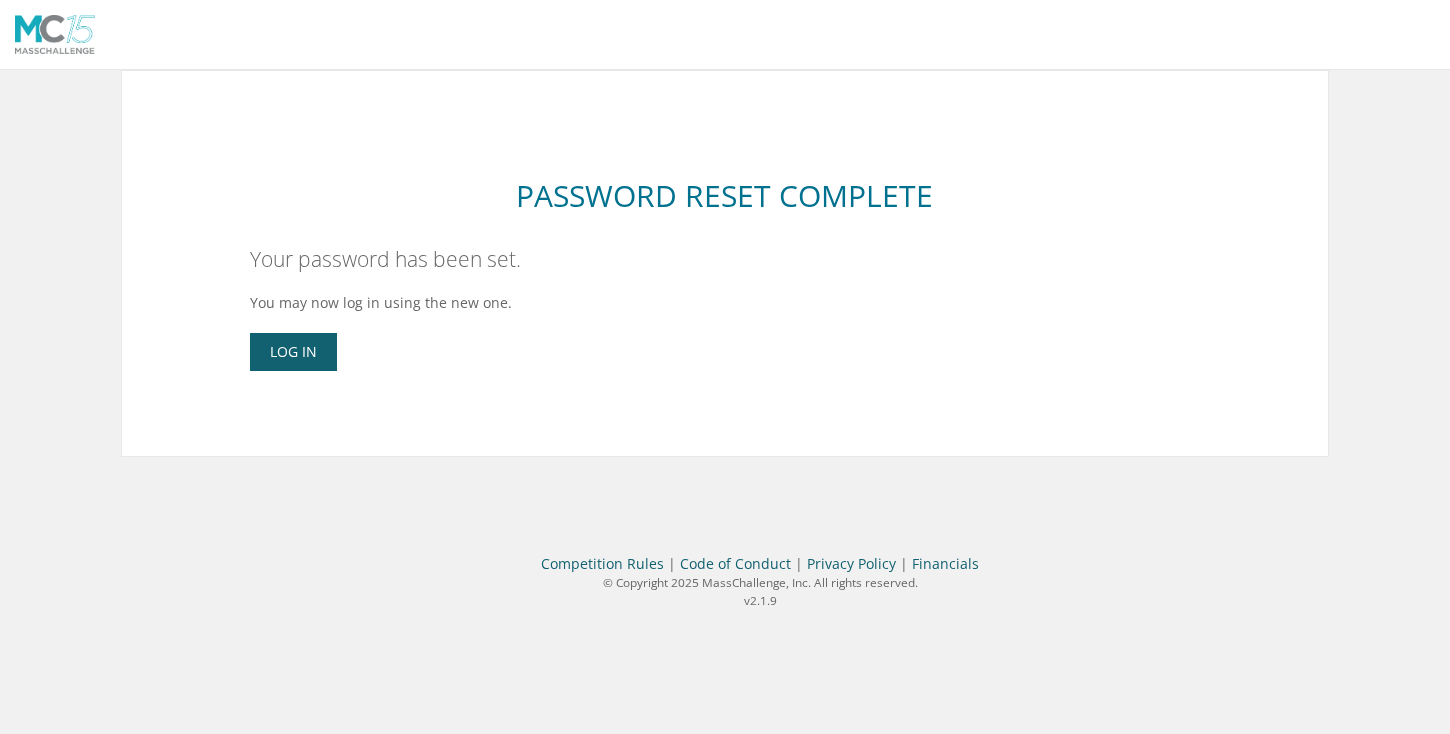 scroll, scrollTop: 0, scrollLeft: 0, axis: both 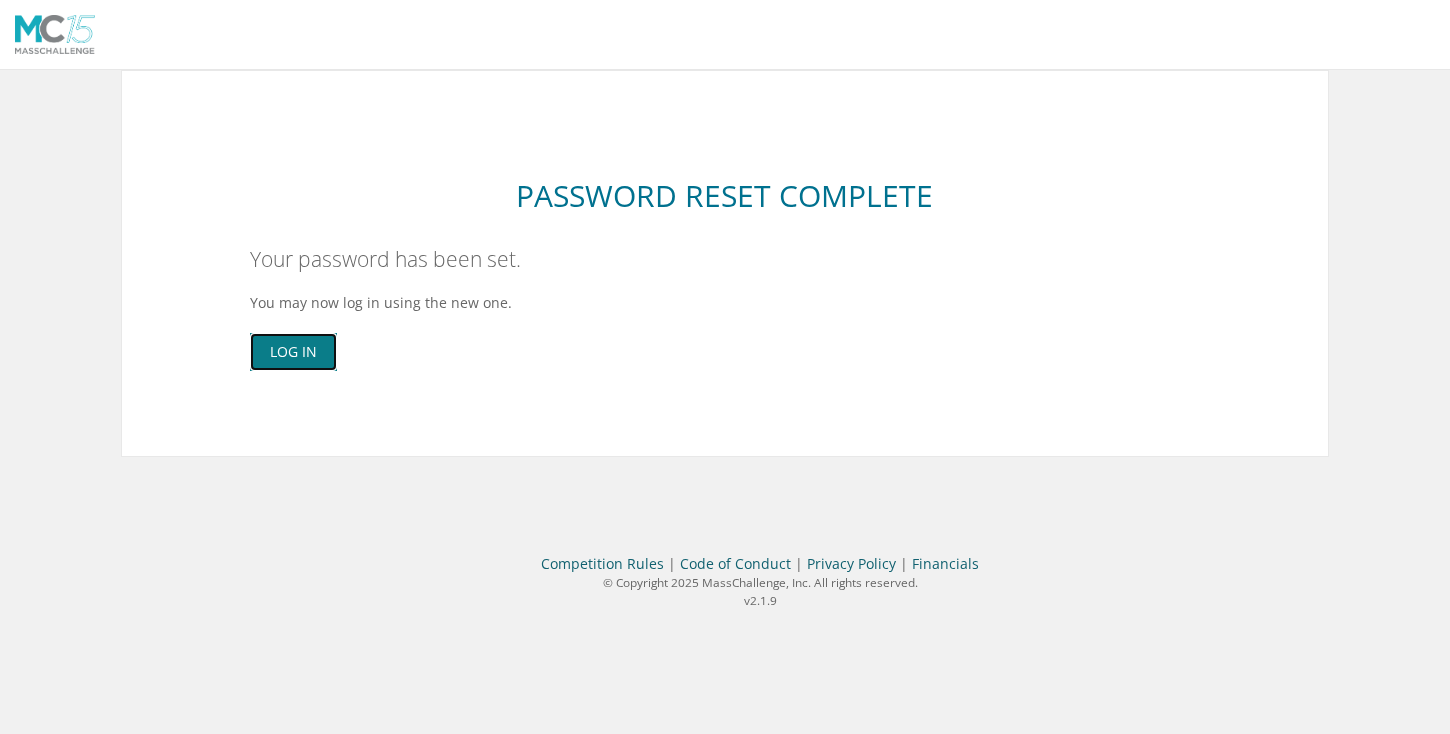 click on "Log In" at bounding box center (293, 352) 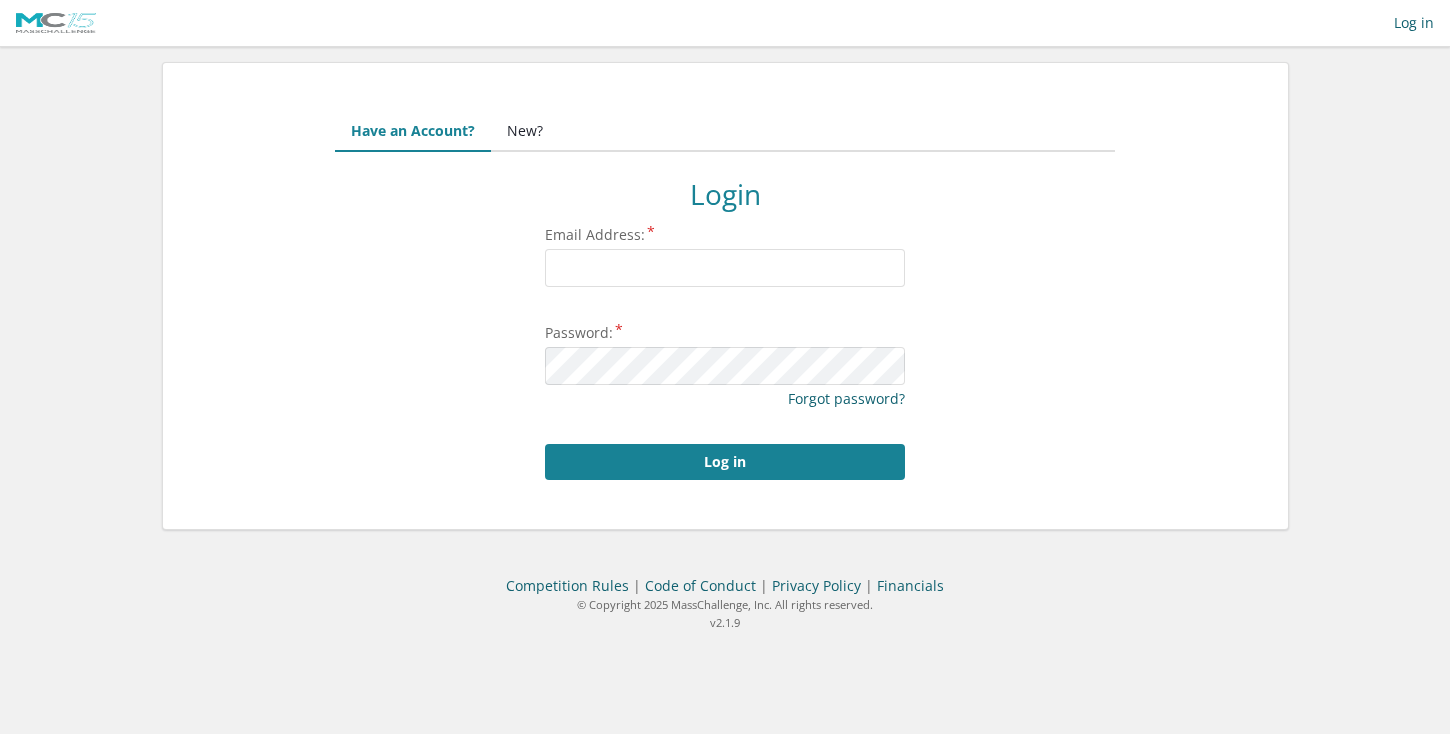 scroll, scrollTop: 0, scrollLeft: 0, axis: both 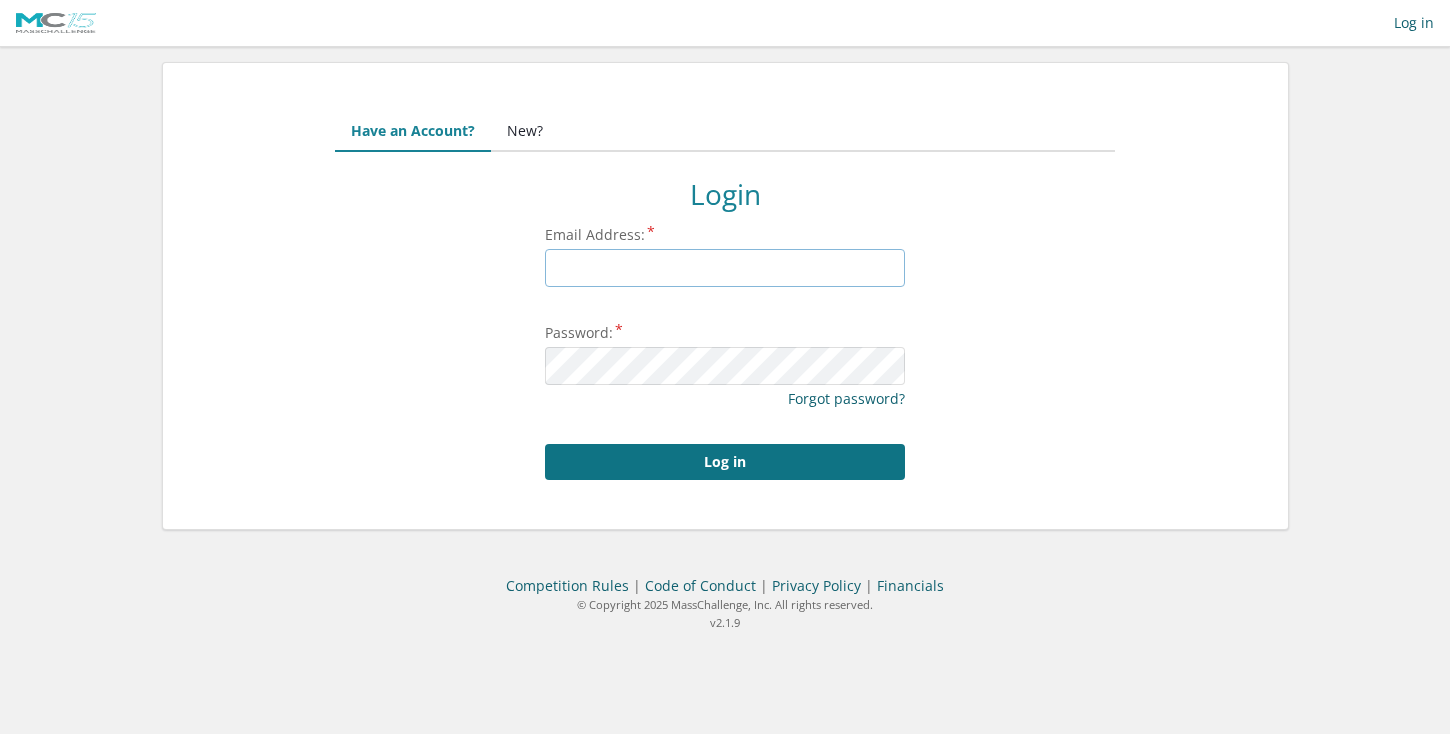 type on "[USERNAME]@[DOMAIN].com" 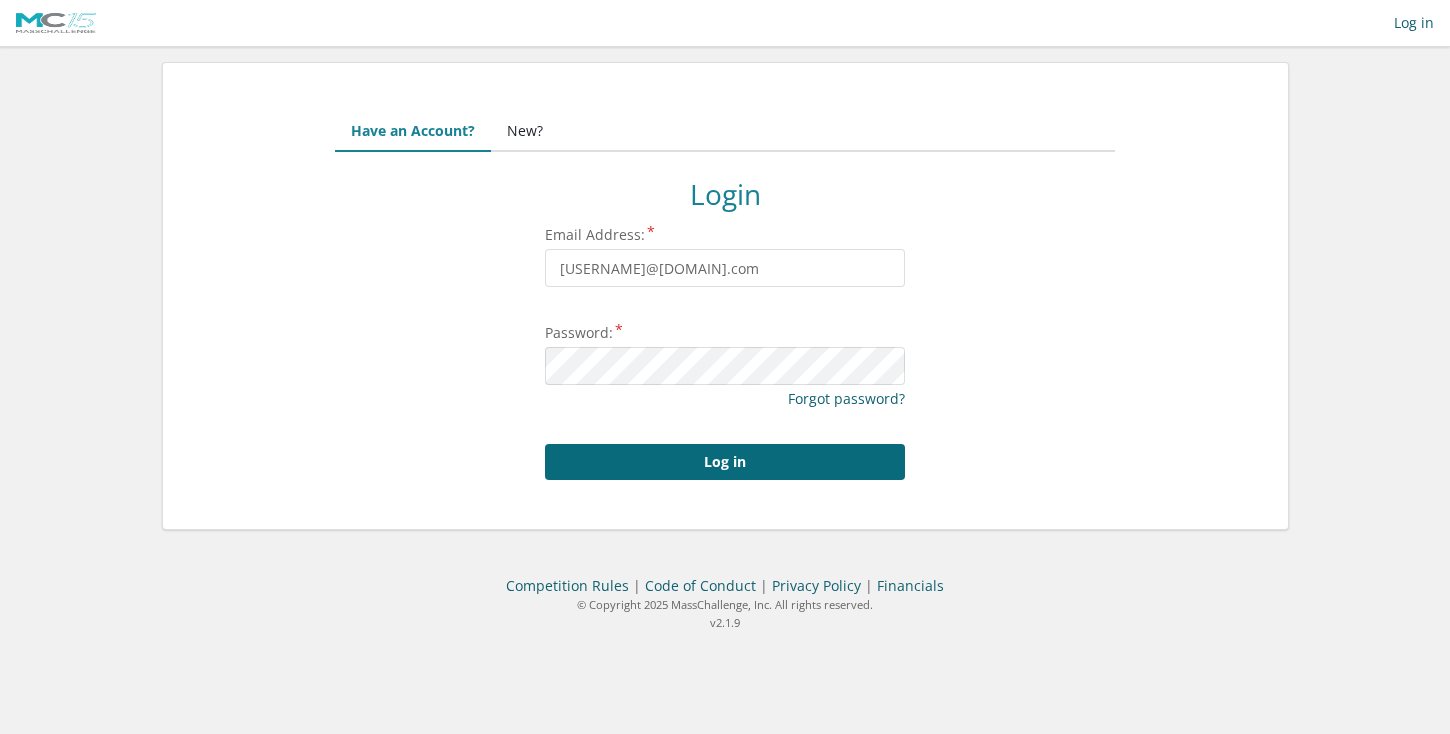 click on "Log in" at bounding box center [725, 462] 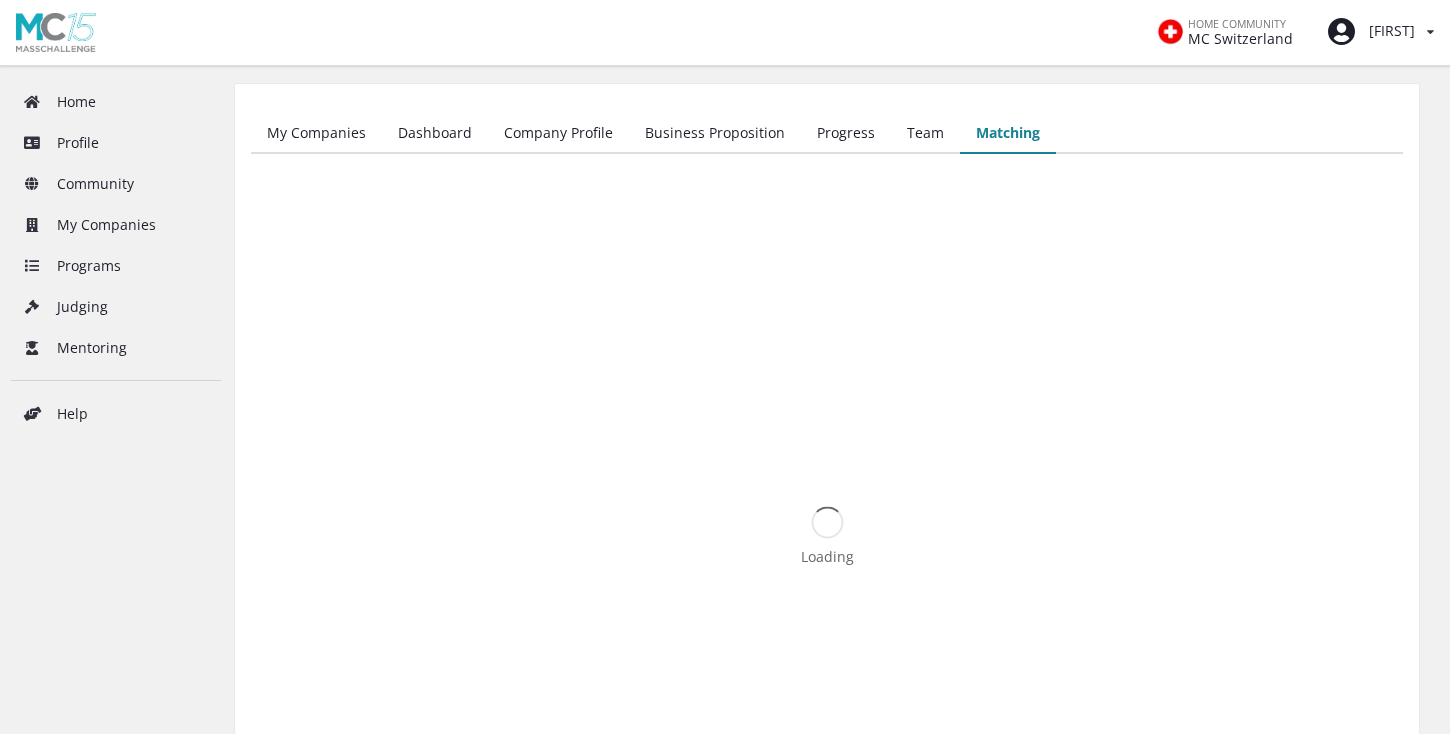 scroll, scrollTop: 0, scrollLeft: 0, axis: both 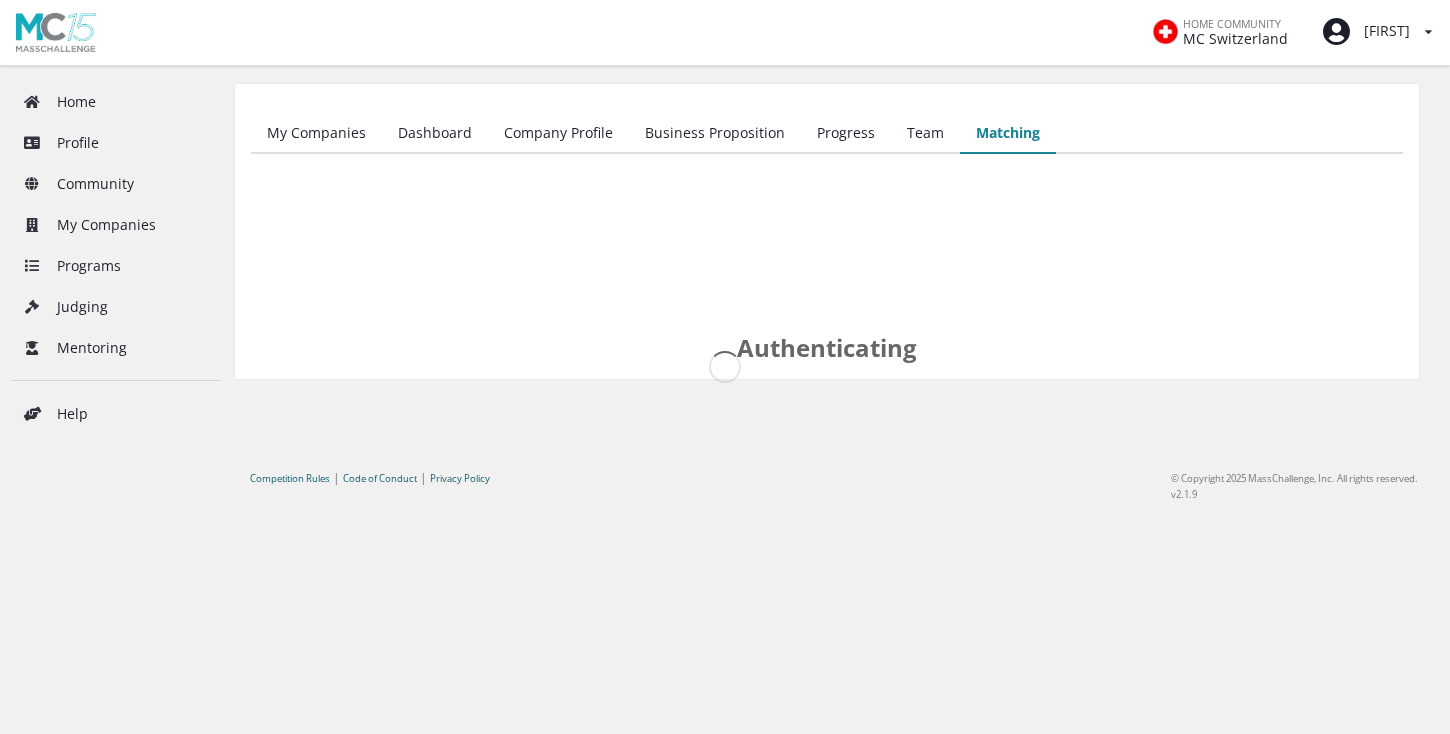click on "Authenticating" at bounding box center (827, 265) 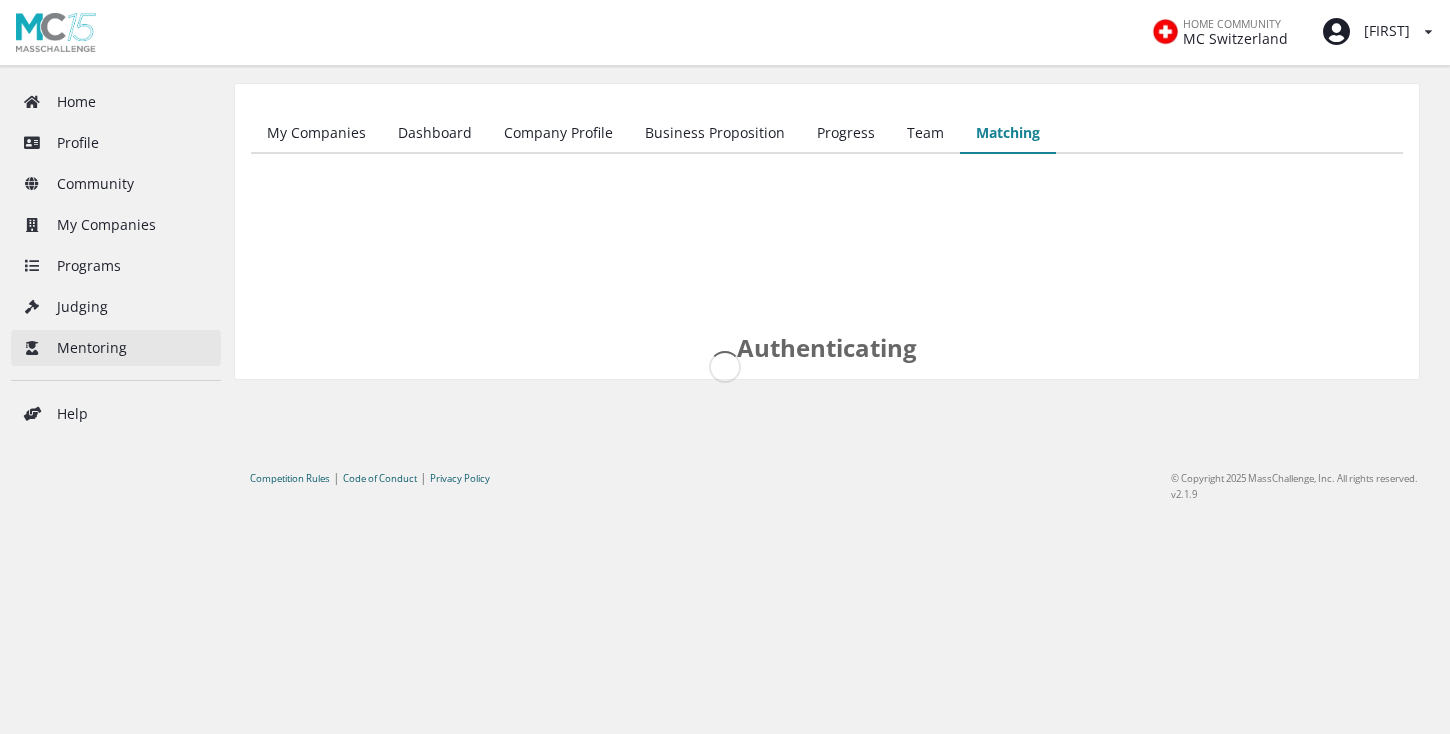 click on "Mentoring" at bounding box center [116, 348] 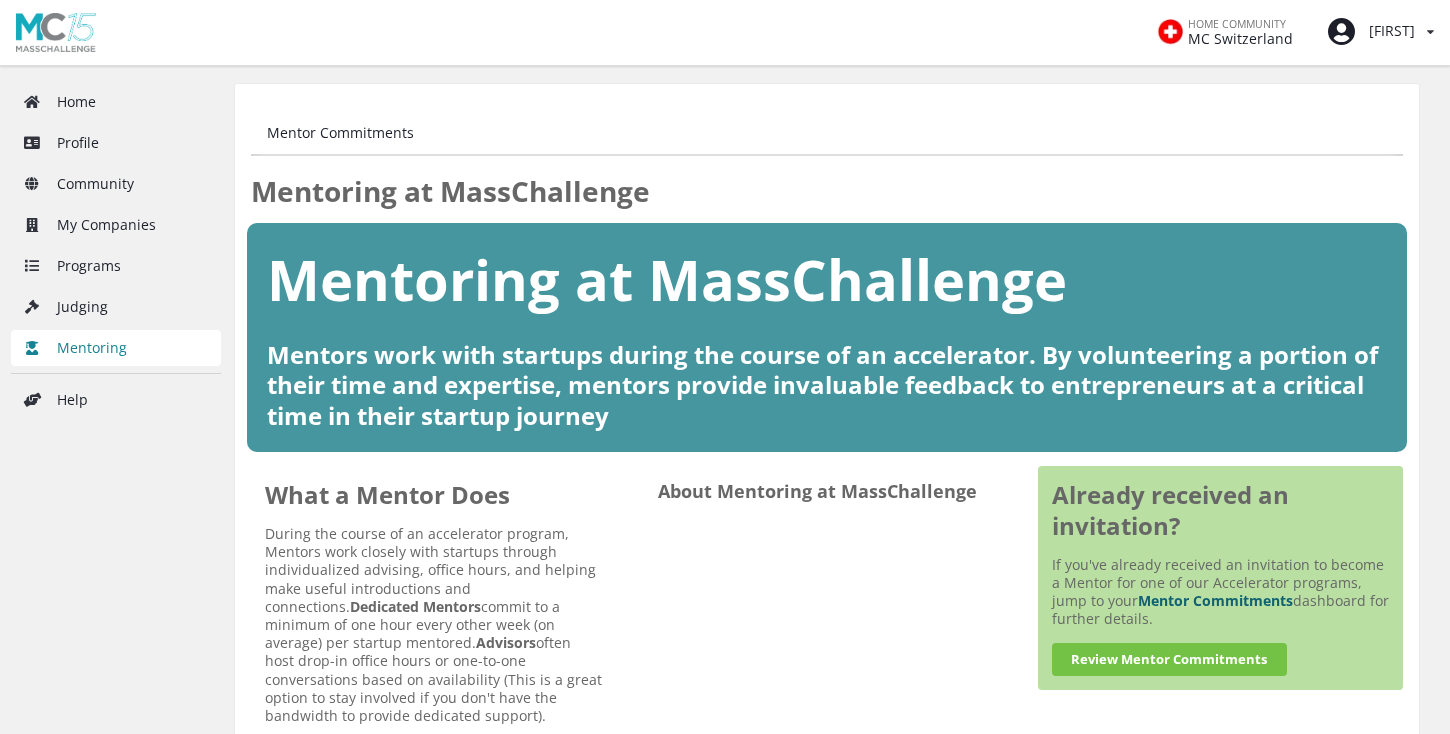 scroll, scrollTop: 0, scrollLeft: 0, axis: both 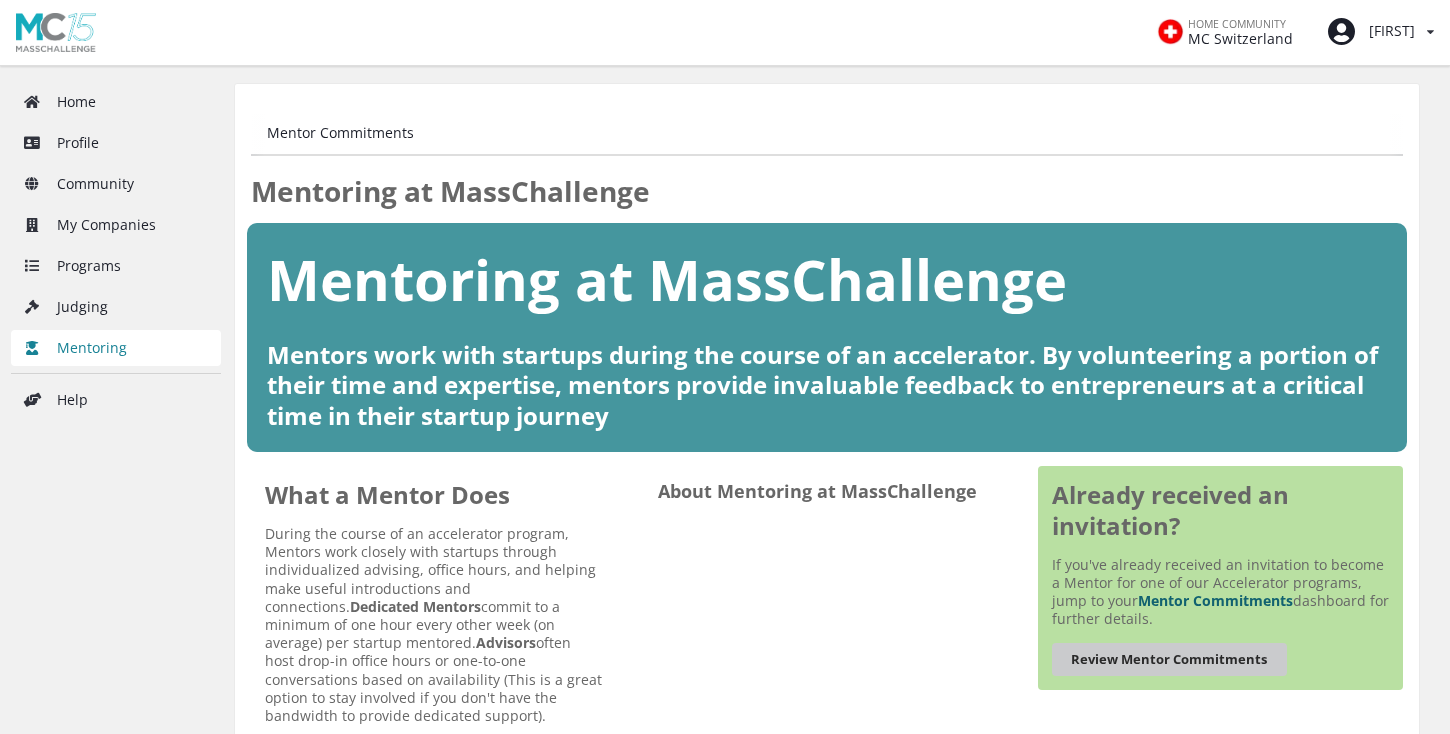 click on "Review Mentor Commitments" at bounding box center [1169, 659] 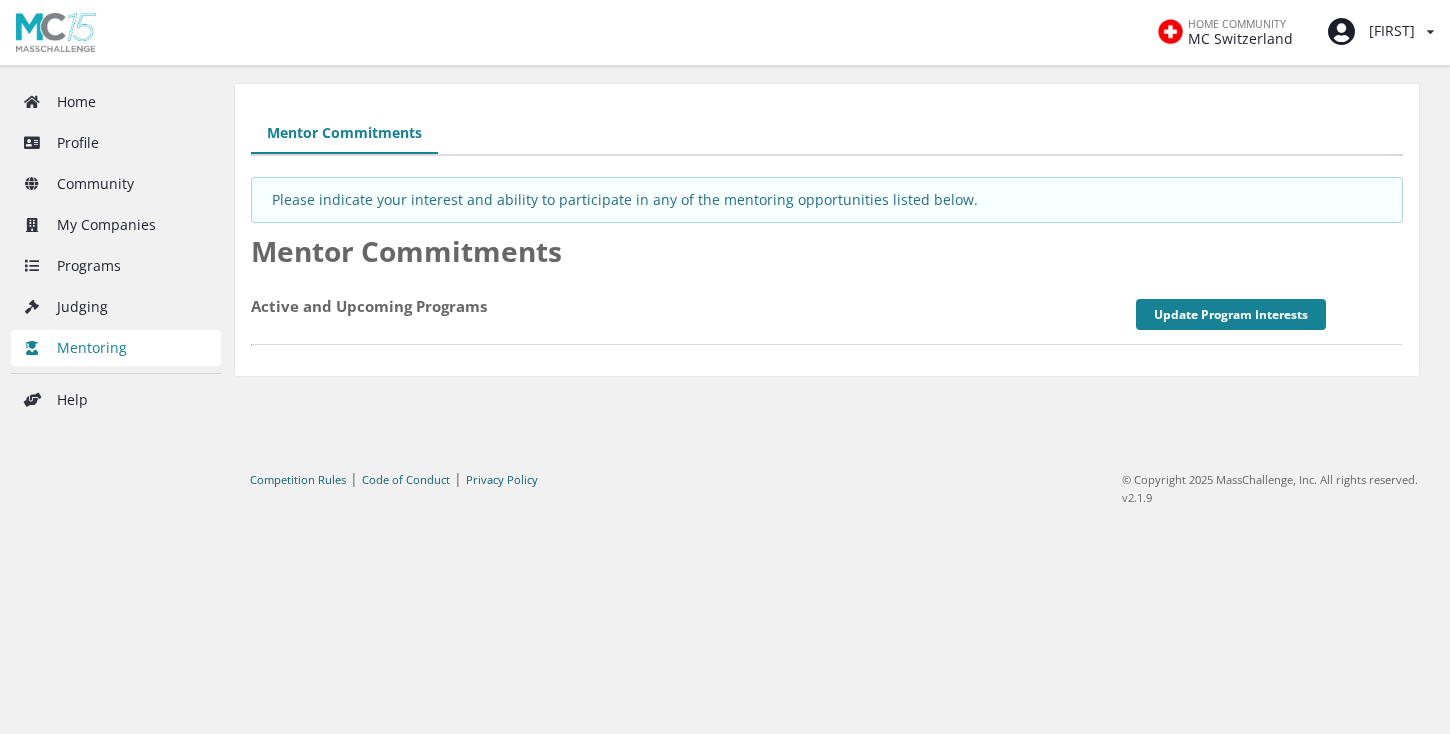 scroll, scrollTop: 0, scrollLeft: 0, axis: both 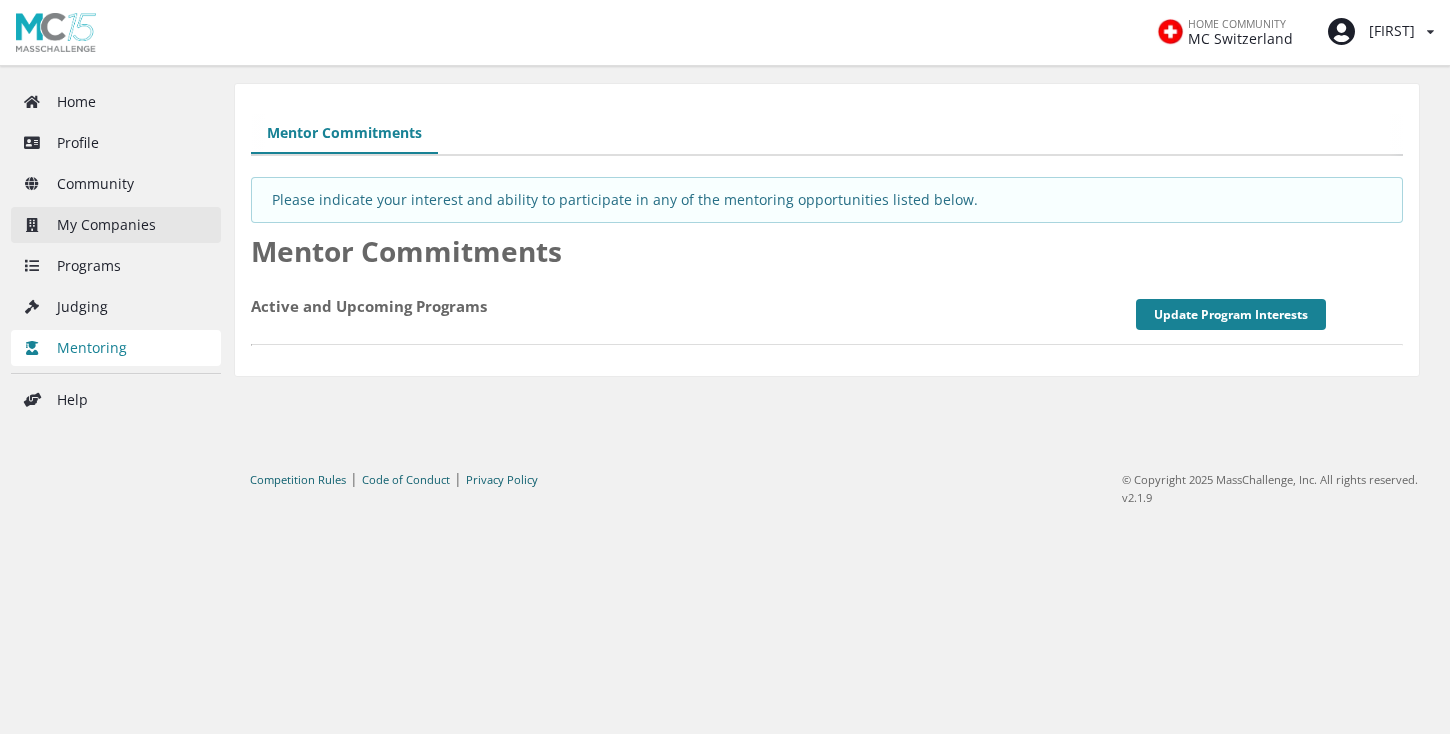 click on "My Companies" at bounding box center (116, 225) 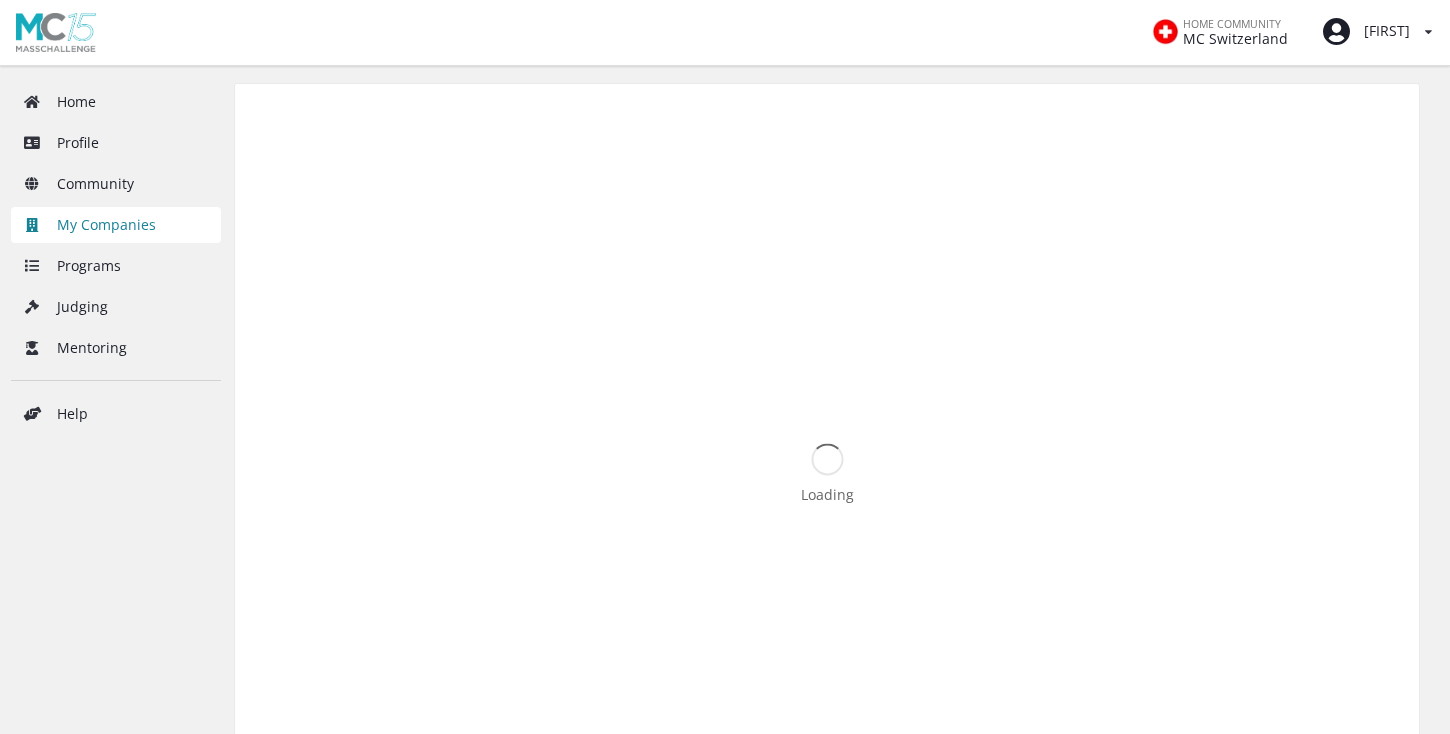 scroll, scrollTop: 0, scrollLeft: 0, axis: both 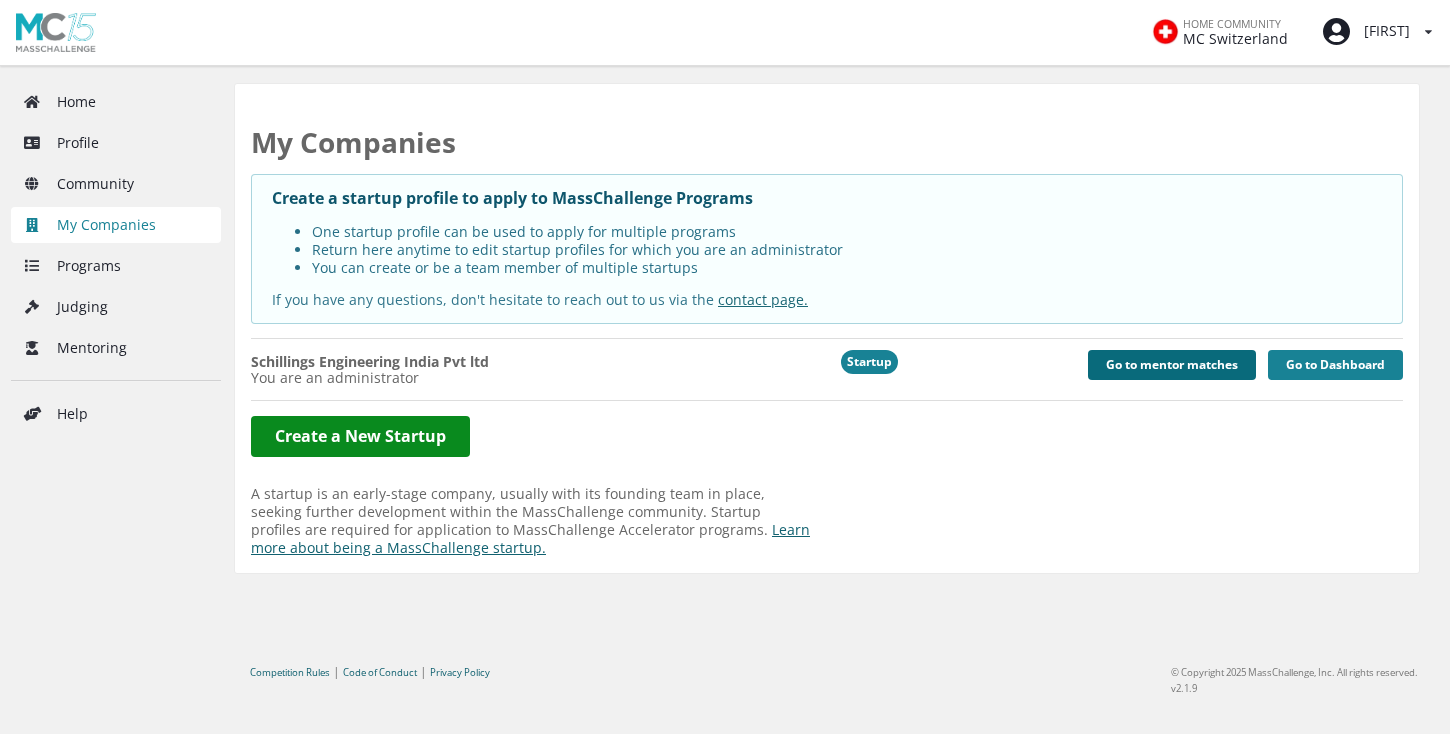 click on "Go to mentor matches" at bounding box center (1172, 365) 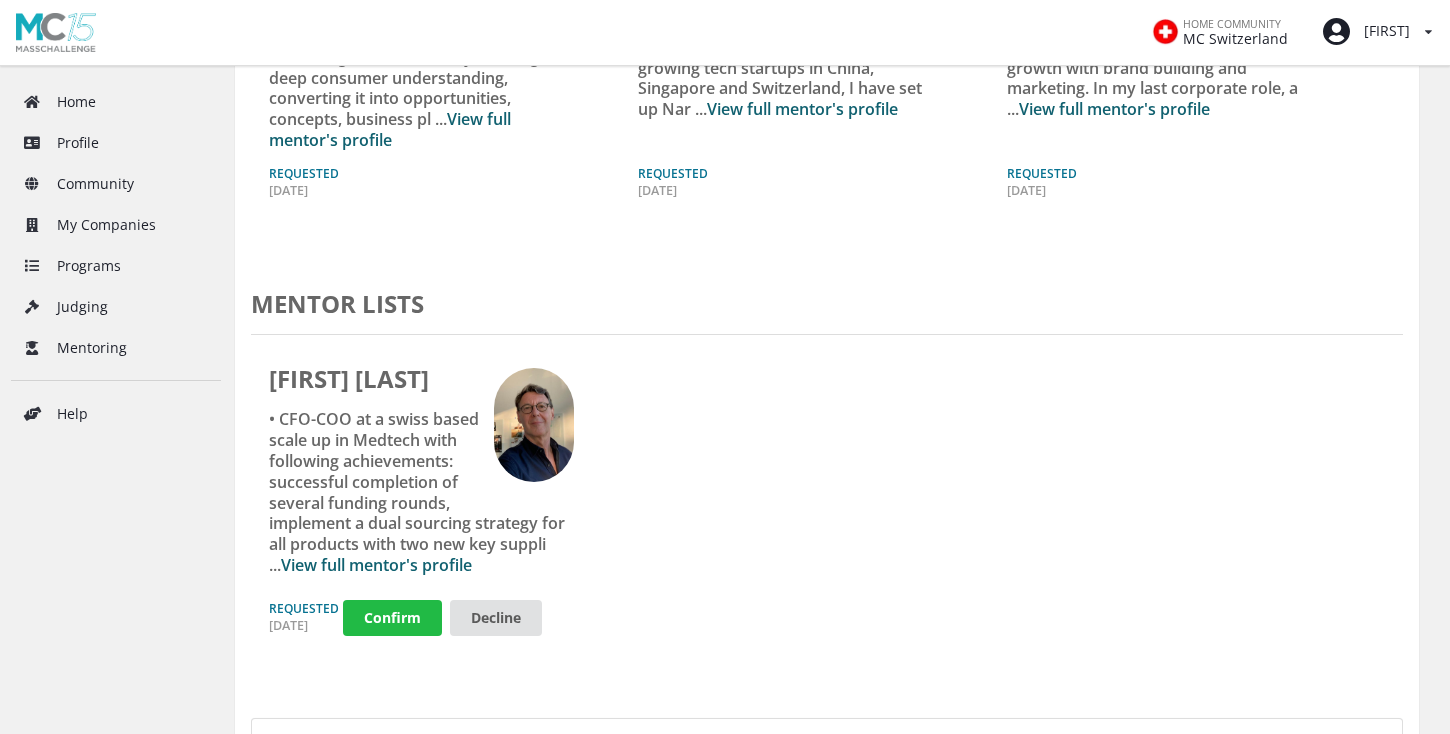 scroll, scrollTop: 998, scrollLeft: 0, axis: vertical 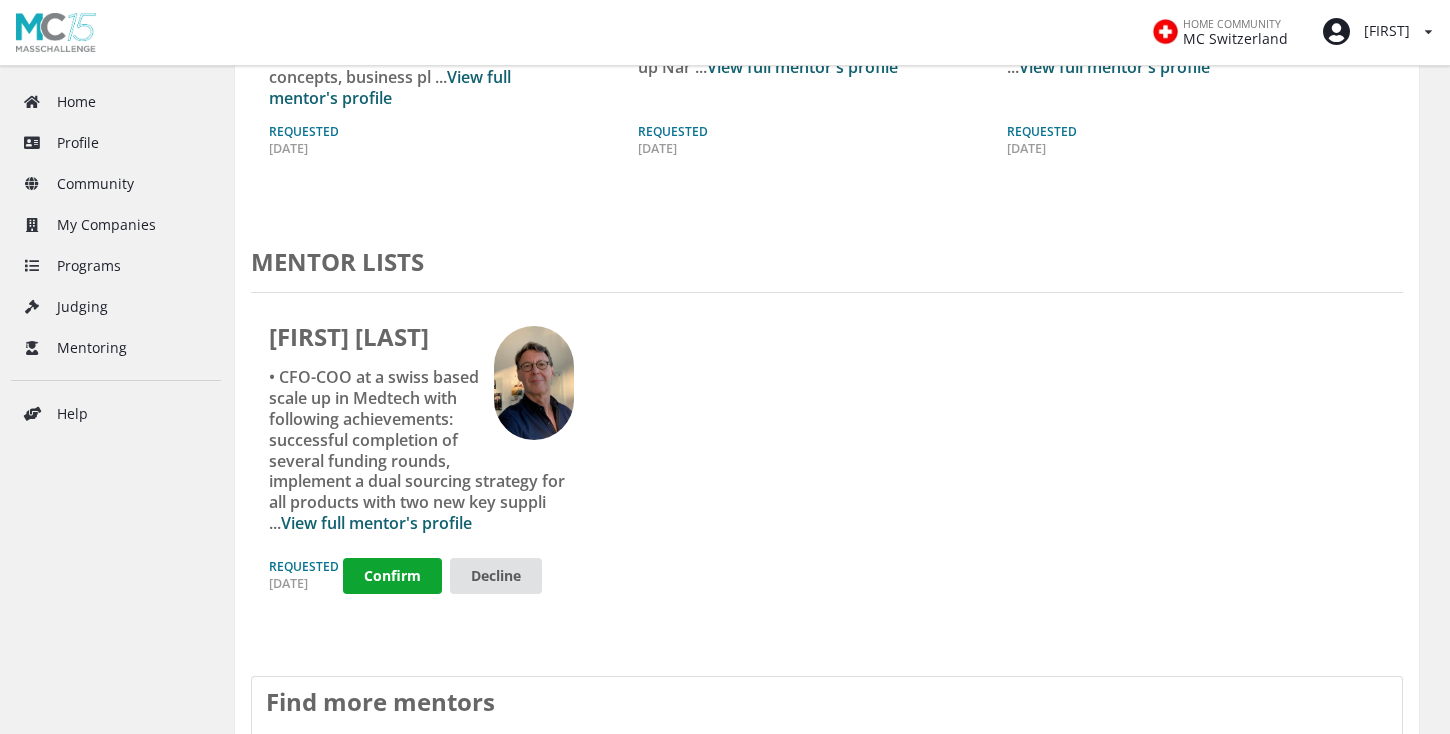 click on "Confirm" at bounding box center [392, 576] 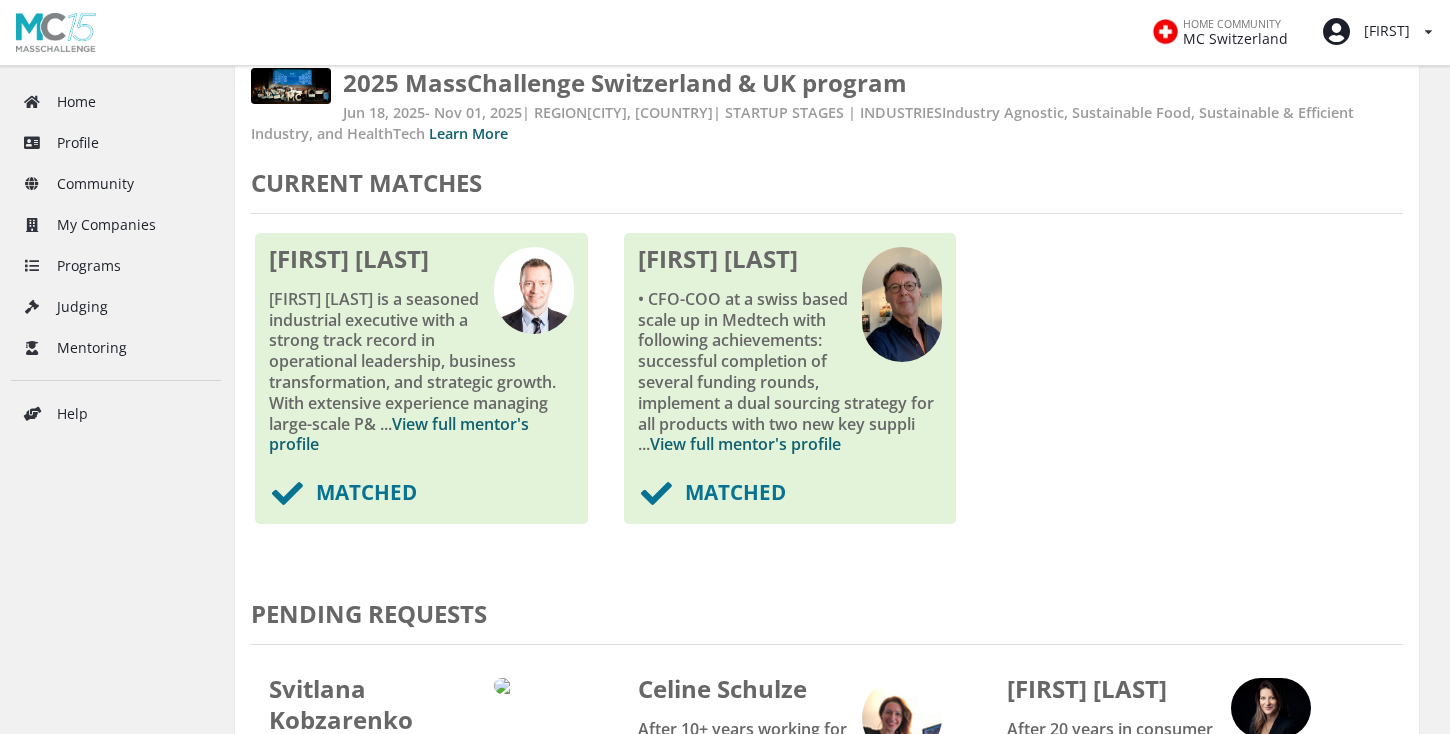 scroll, scrollTop: 194, scrollLeft: 0, axis: vertical 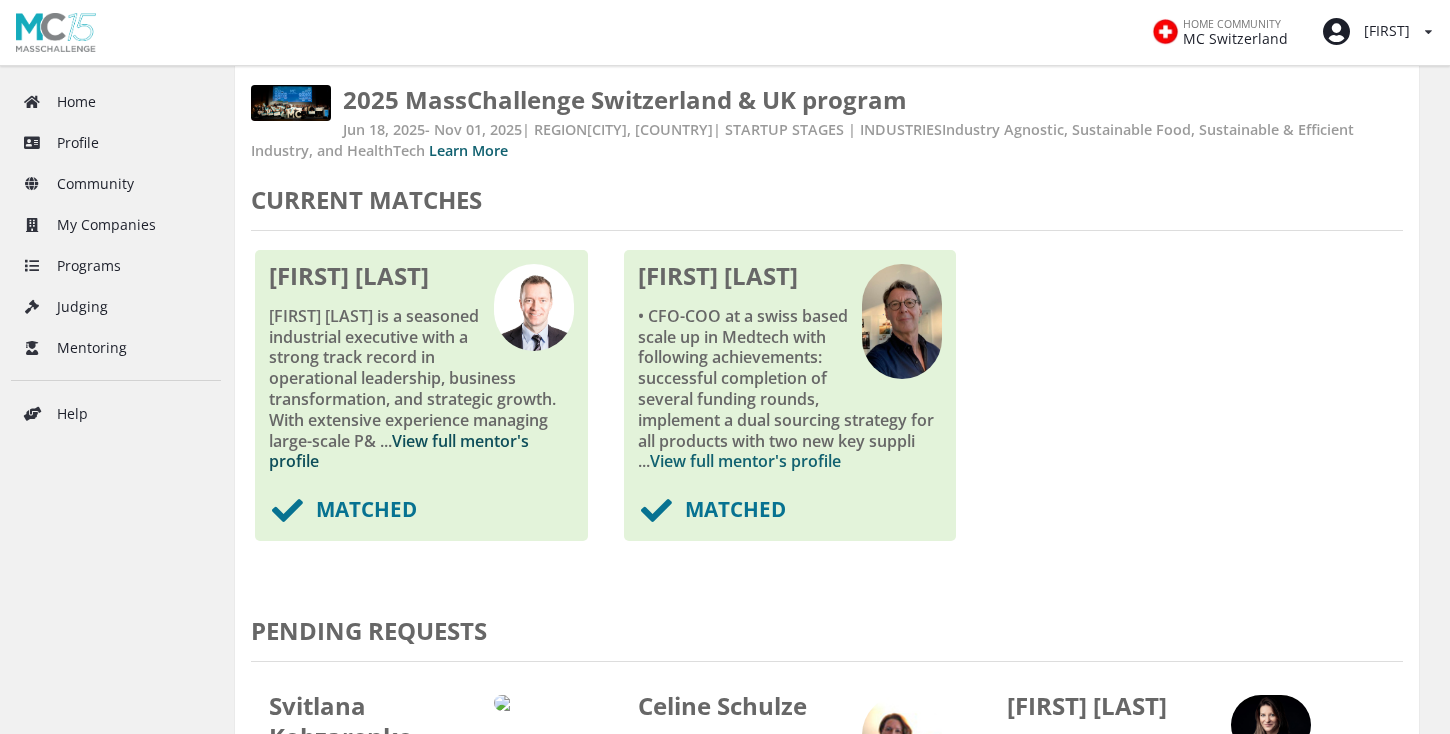 click on "View full mentor's profile" at bounding box center (399, 451) 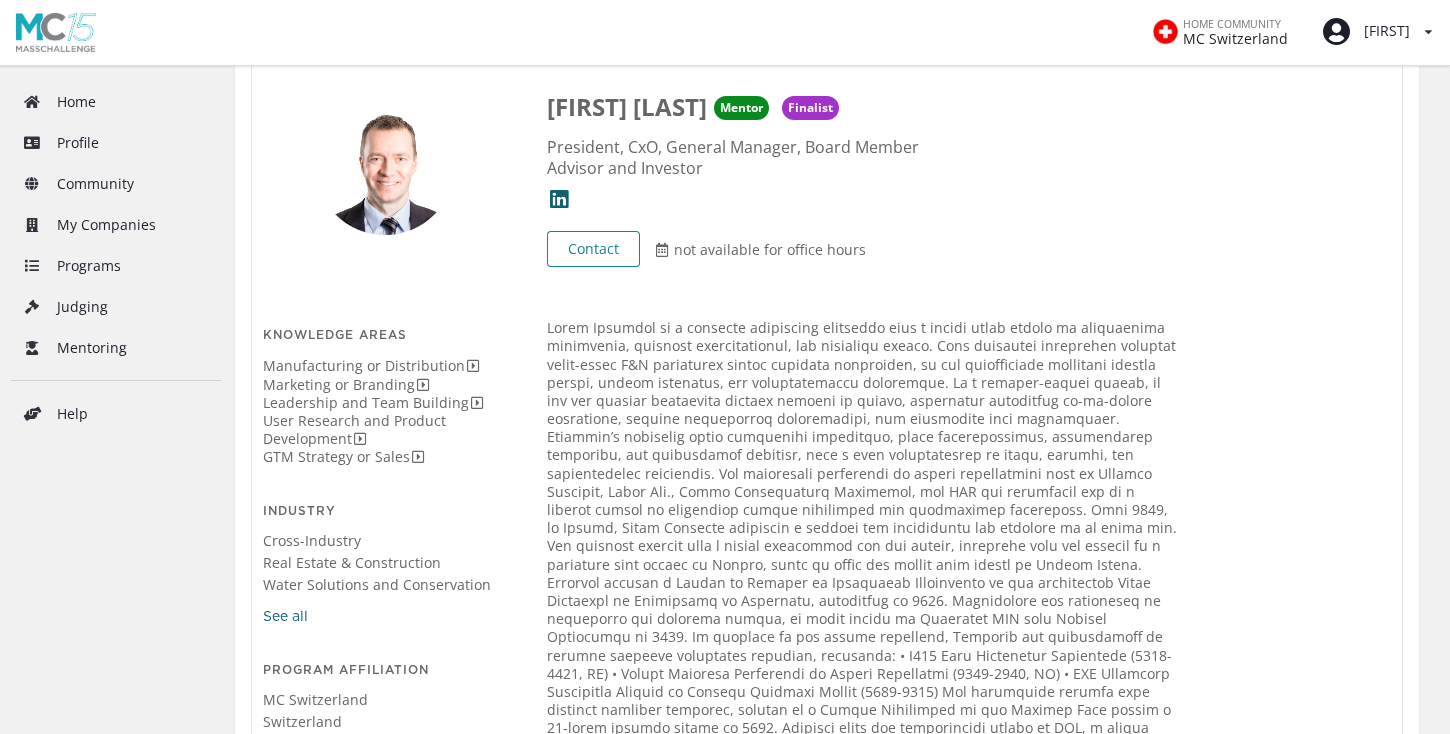 scroll, scrollTop: 0, scrollLeft: 0, axis: both 